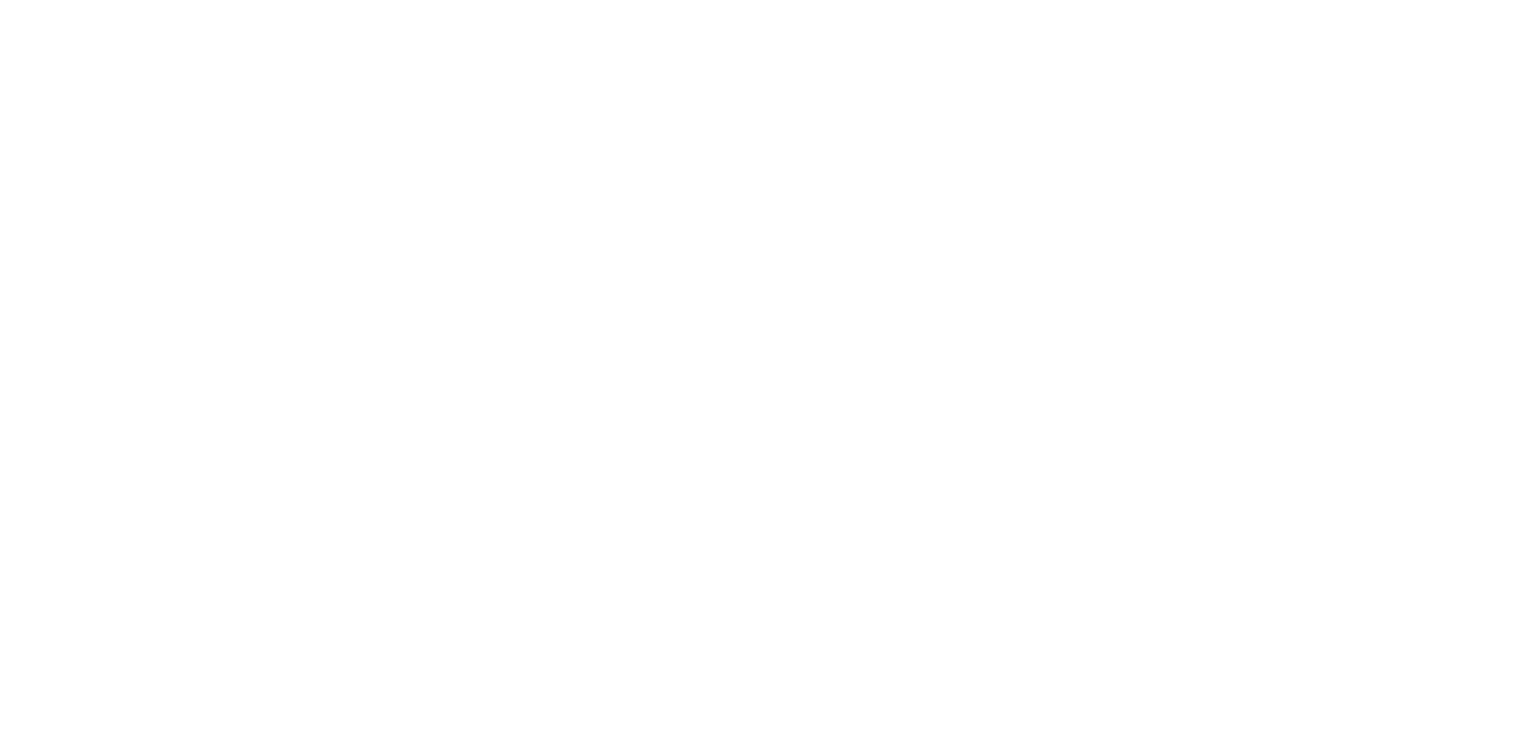 scroll, scrollTop: 0, scrollLeft: 0, axis: both 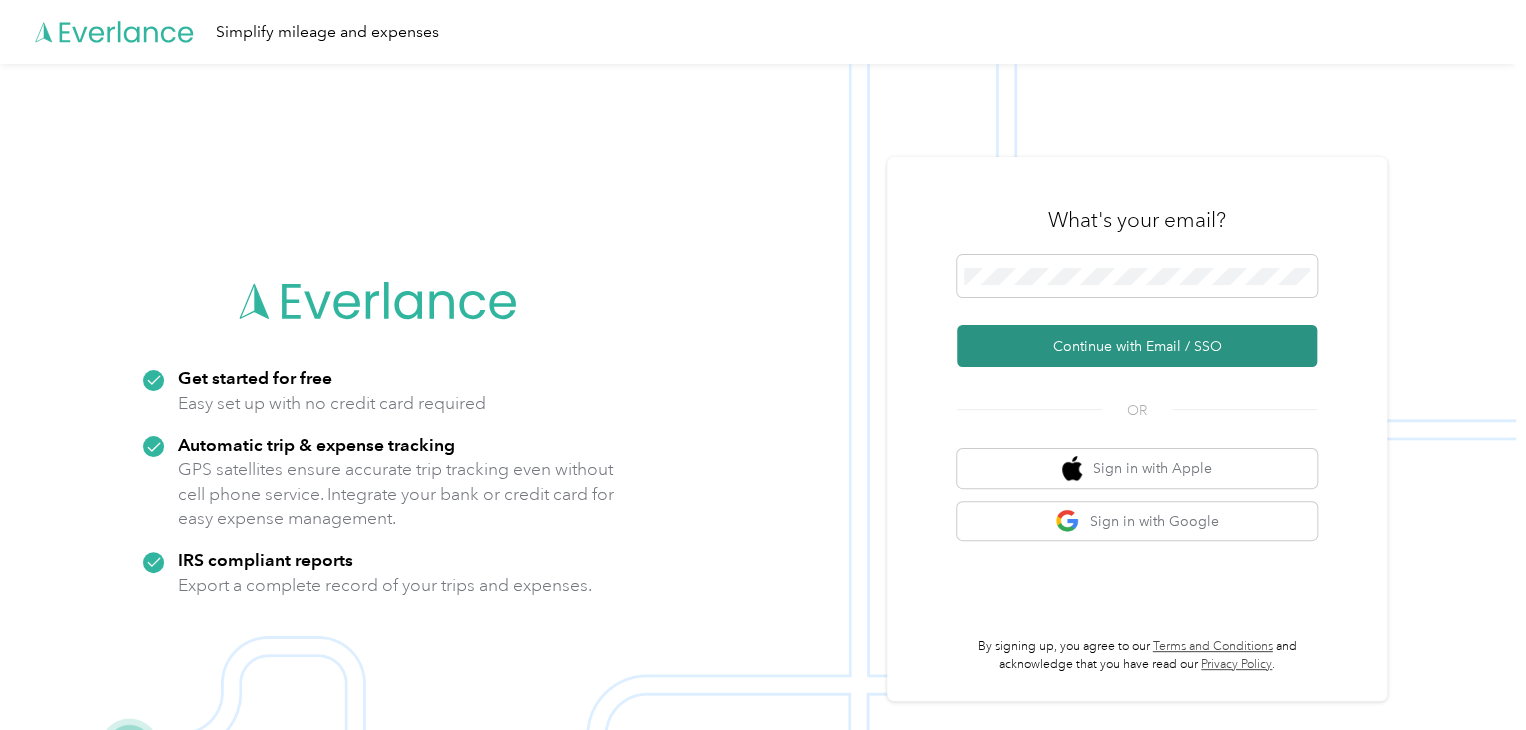 click on "Continue with Email / SSO" at bounding box center (1137, 346) 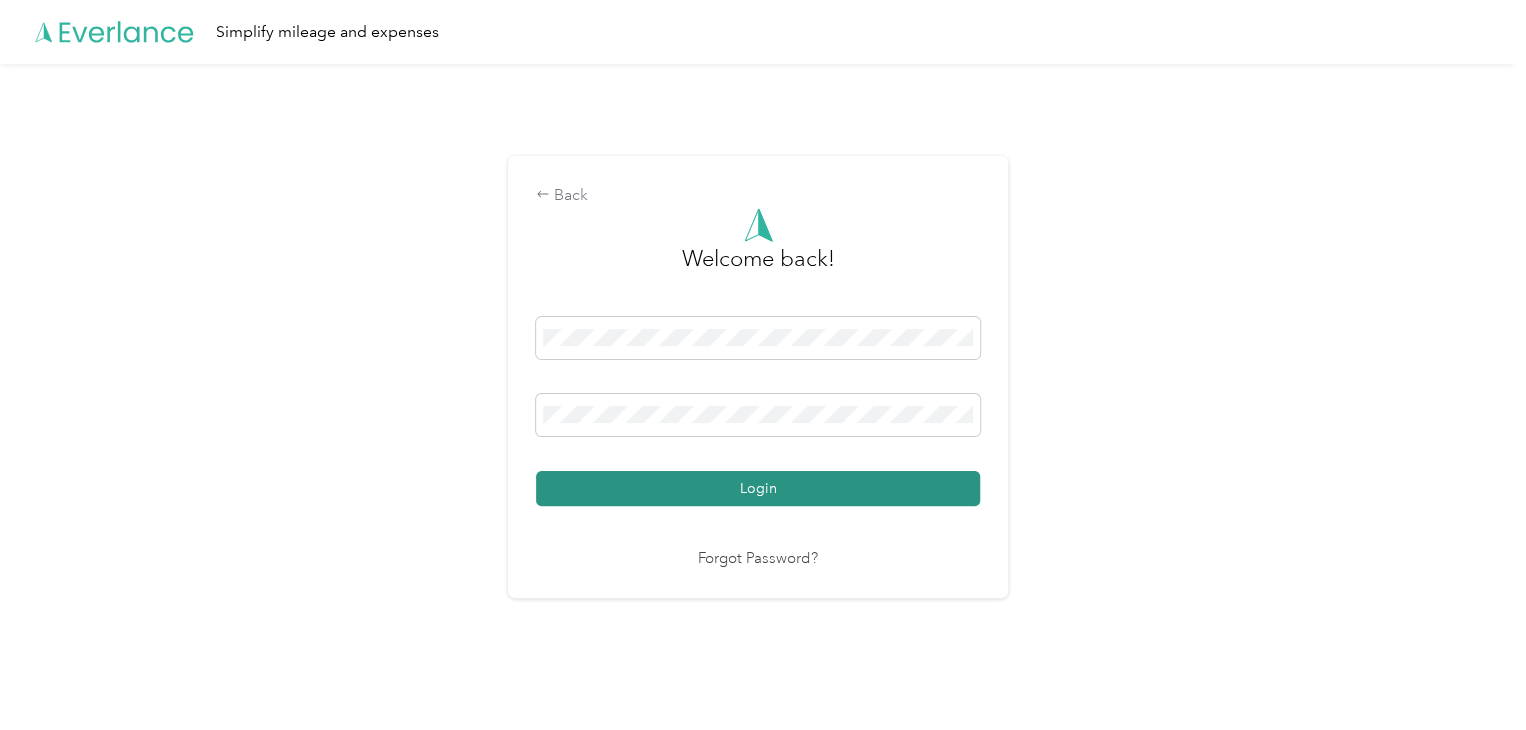 click on "Login" at bounding box center [758, 488] 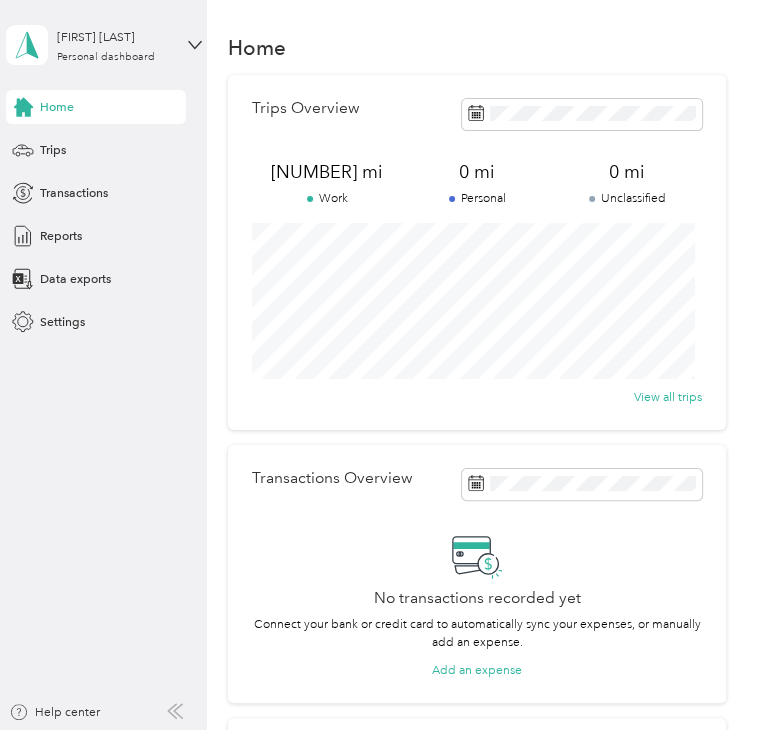 click on "Home" at bounding box center (57, 107) 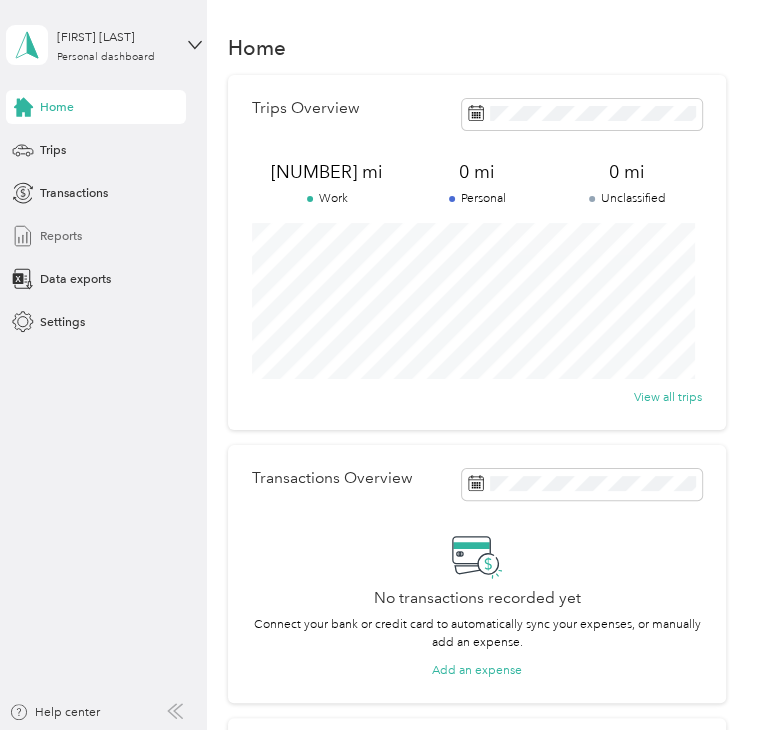drag, startPoint x: 749, startPoint y: 79, endPoint x: 80, endPoint y: 232, distance: 686.2725 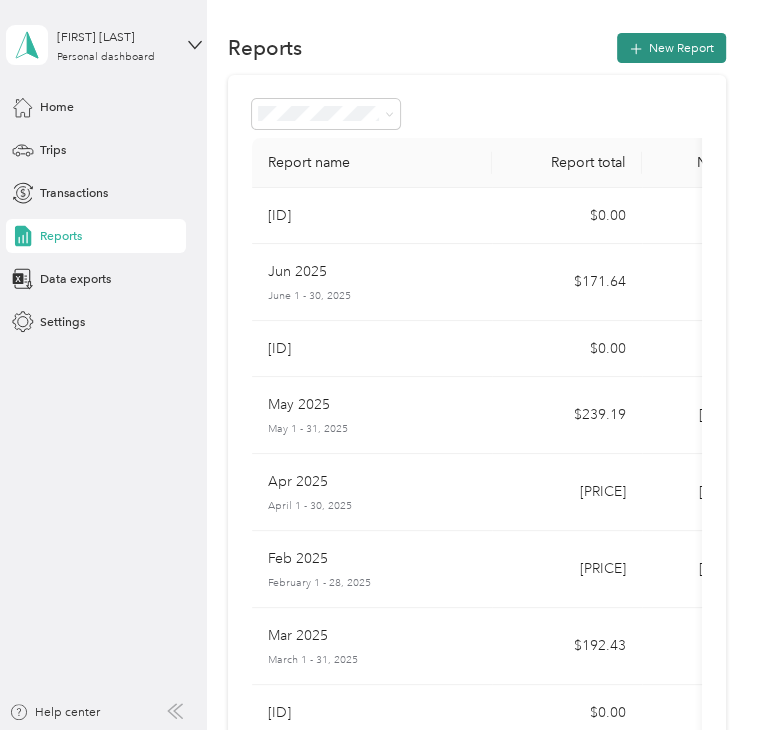 click on "New Report" at bounding box center [671, 48] 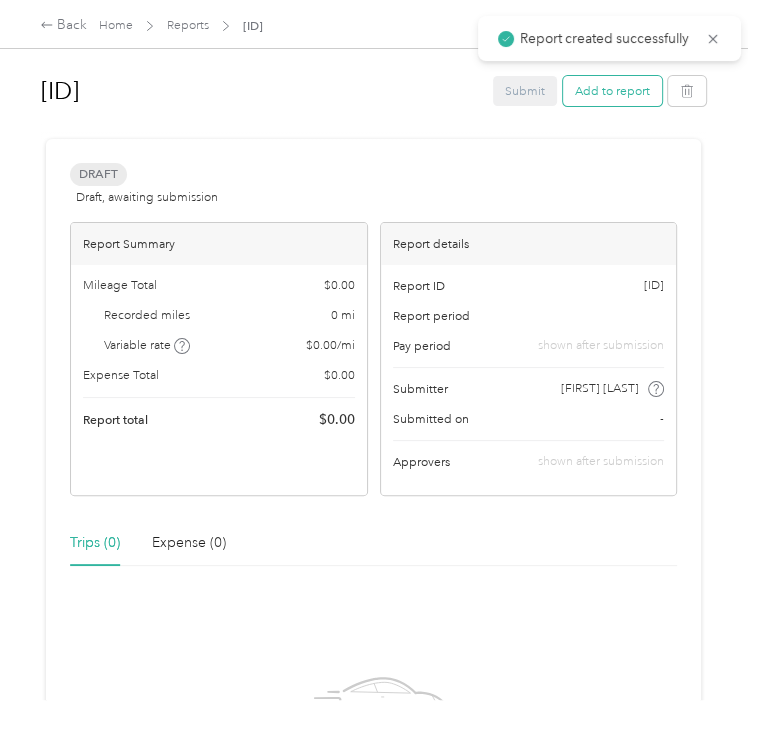 click on "Add to report" at bounding box center [612, 91] 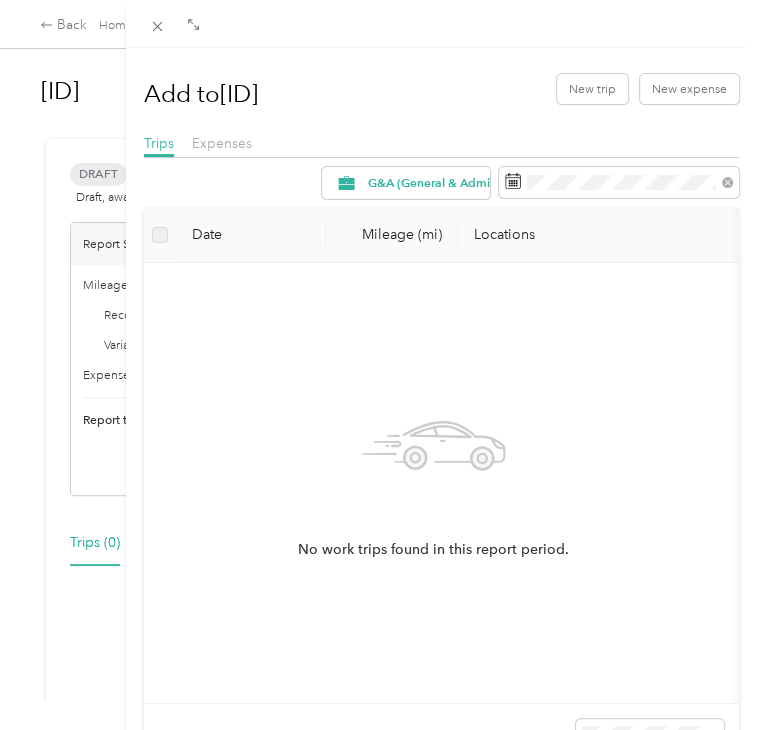 click on "Add to  [ID] New trip New expense Trips Expenses G&A (General & Administrative)  Date Mileage (mi) Locations Purpose           No work trips found in this report period." at bounding box center (378, 365) 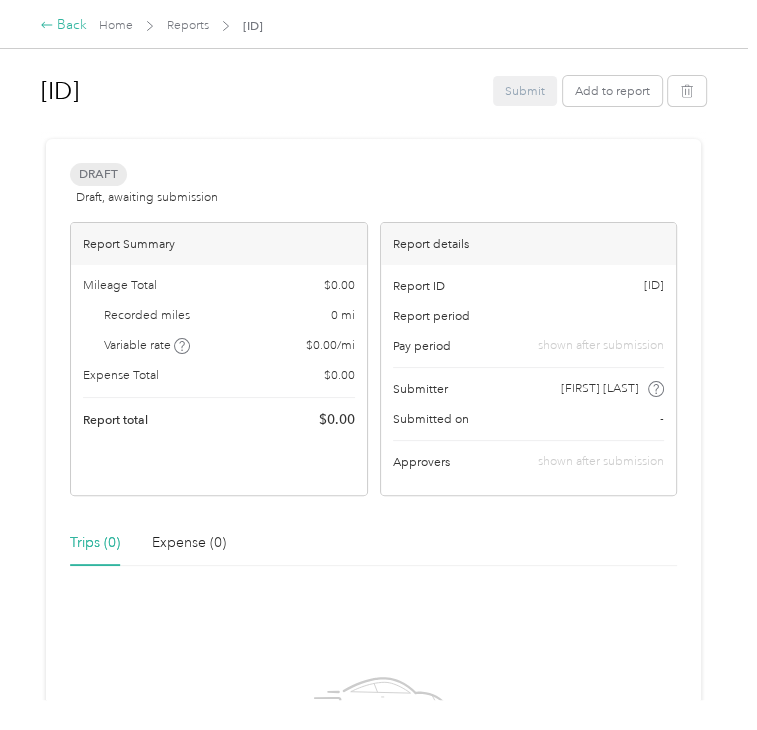 click on "Back" at bounding box center [63, 25] 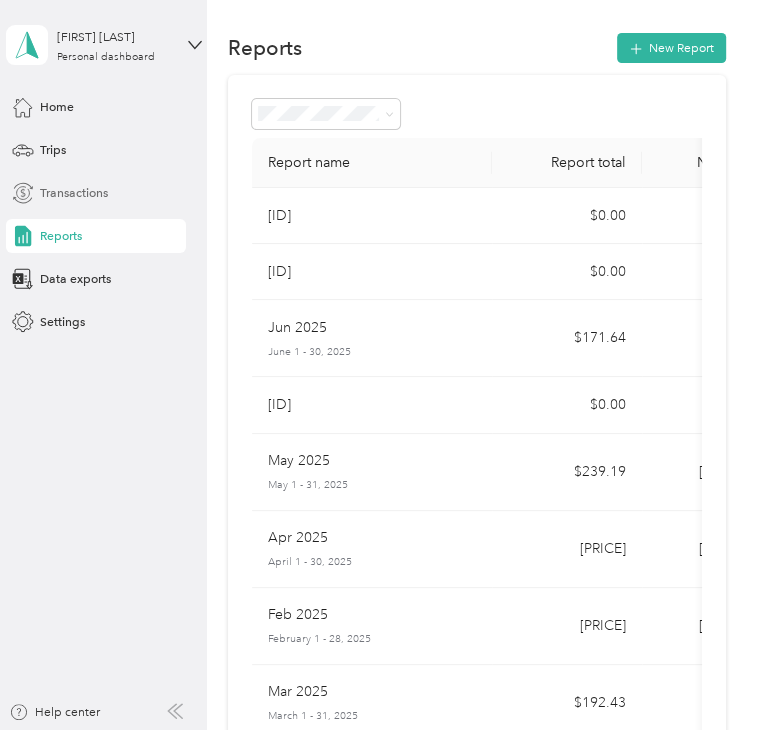 click on "Transactions" at bounding box center (96, 193) 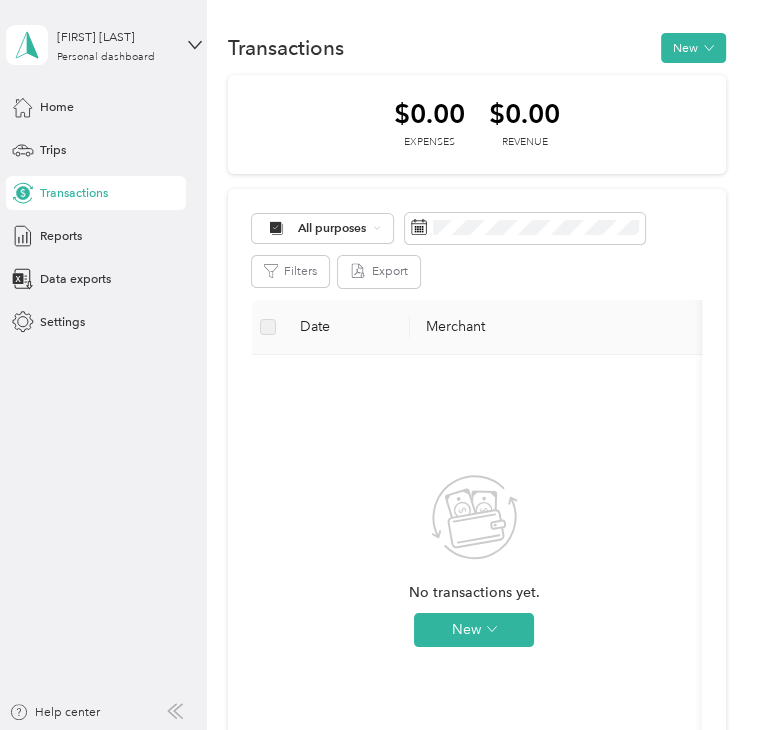 click on "Transactions New $0.00 Expenses $0.00 Revenue All purposes Filters Export Date Merchant Transaction Amount Purpose Report             No transactions yet. New" at bounding box center (477, 479) 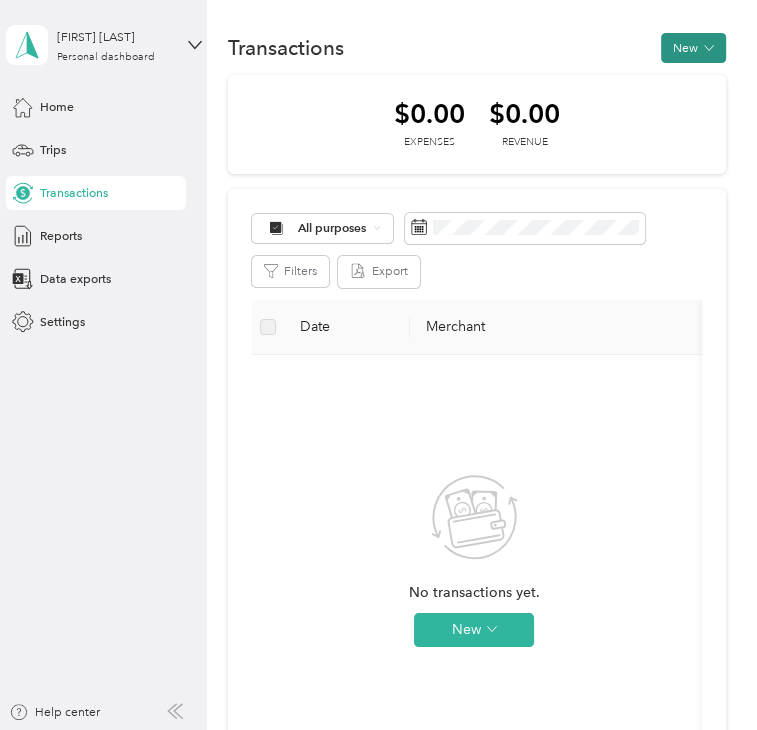 click on "New" at bounding box center (693, 48) 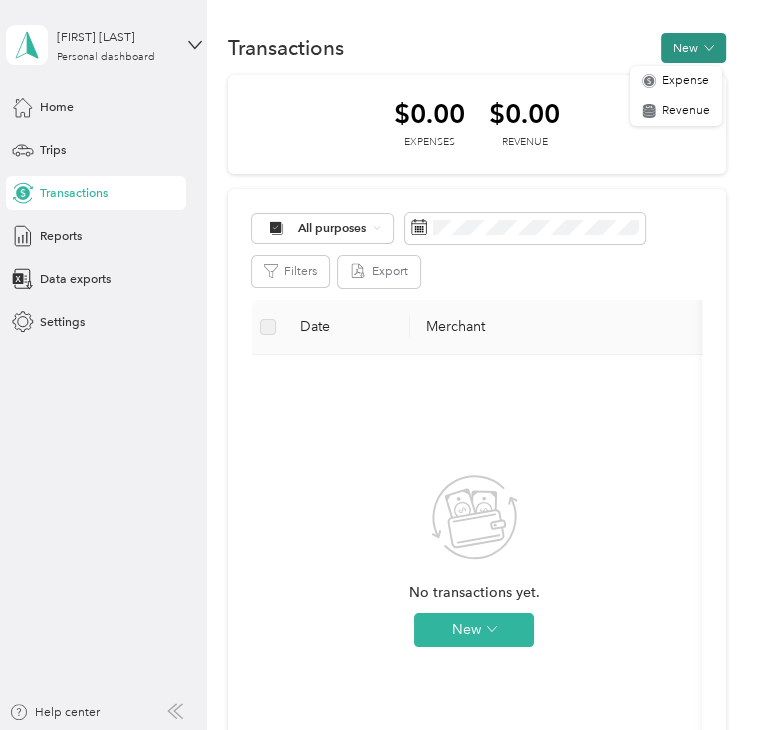 click on "New" at bounding box center [693, 48] 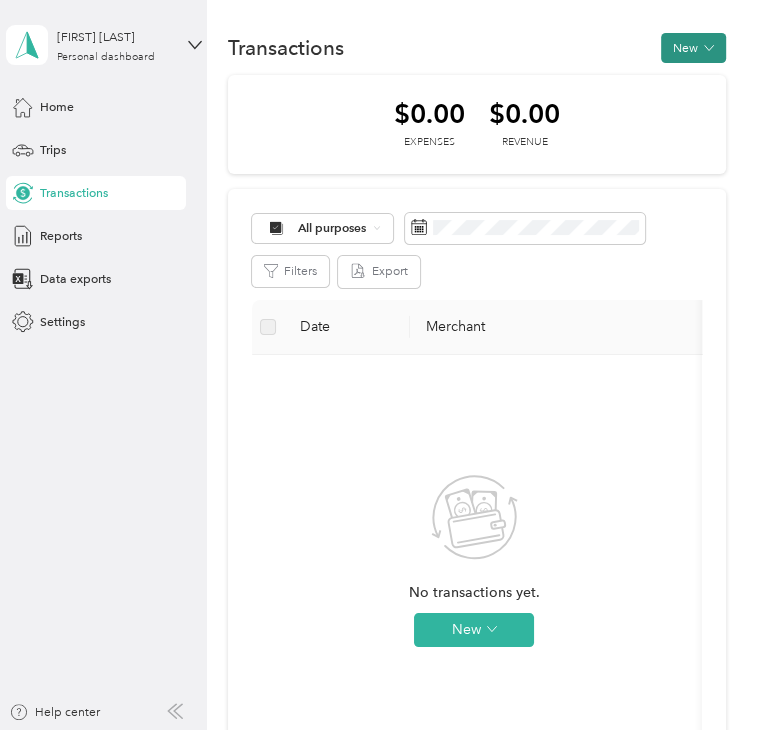 click on "New" at bounding box center (693, 48) 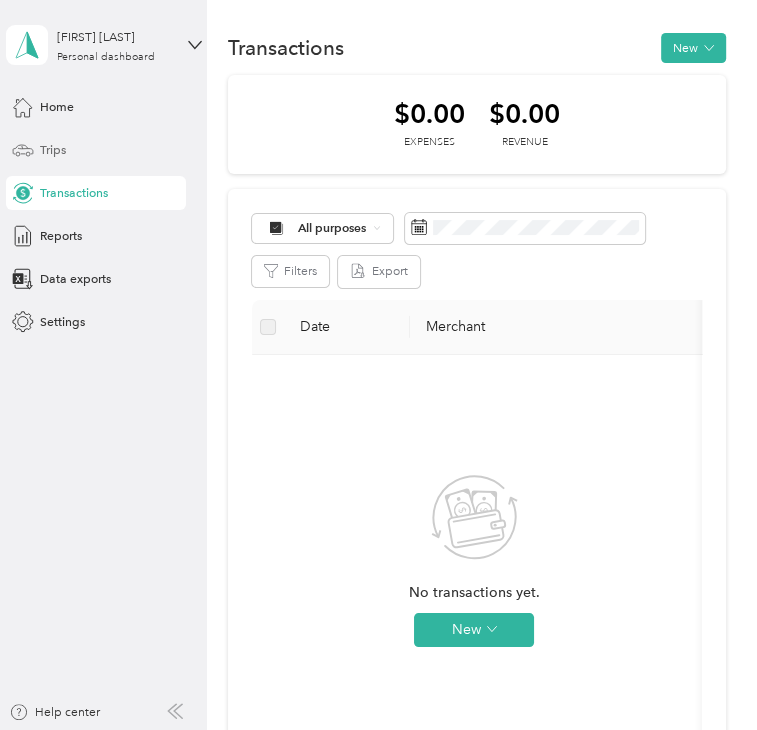 click 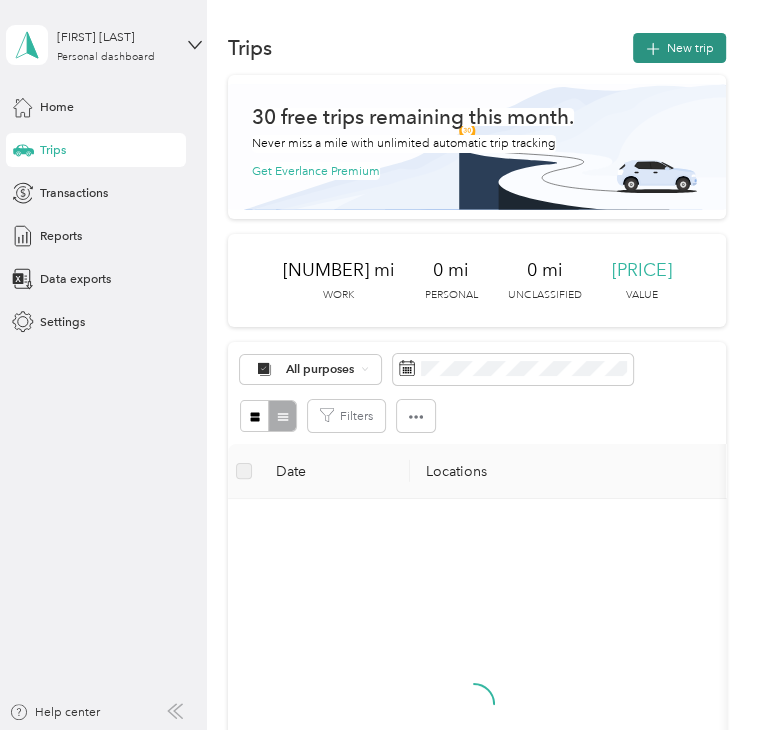 click on "New trip" at bounding box center (679, 48) 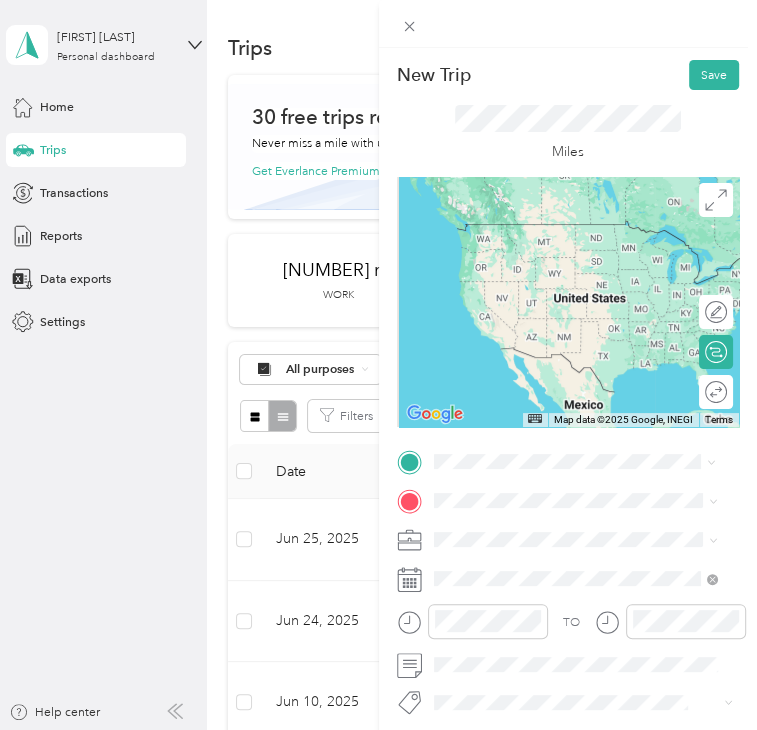 click on "[NUMBER] [STREET]
[CITY], [STATE] [POSTAL_CODE], [COUNTRY]" at bounding box center [589, 538] 